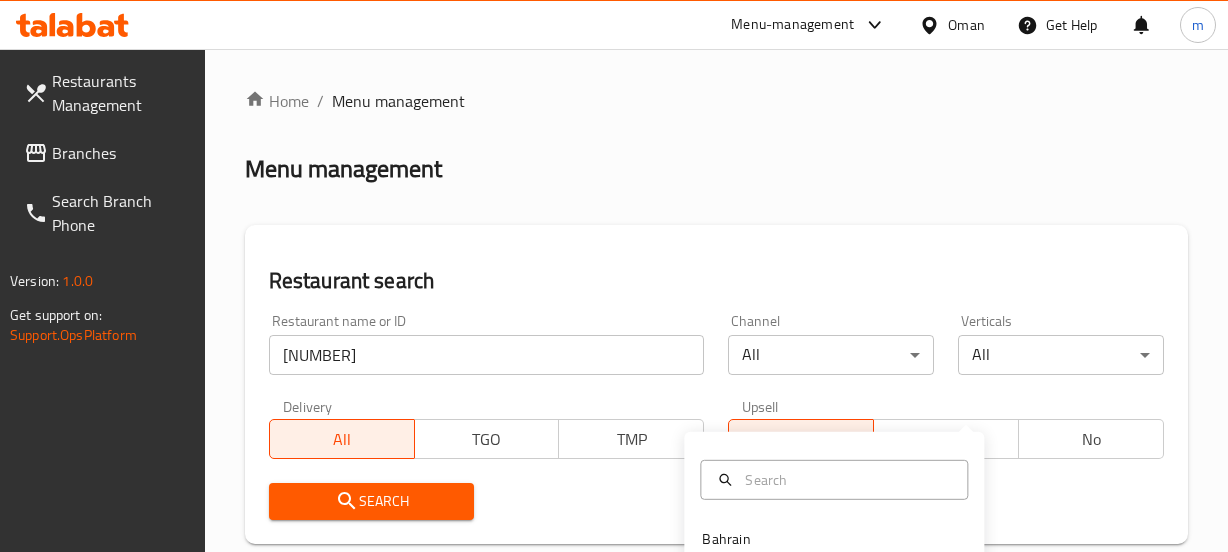 scroll, scrollTop: 380, scrollLeft: 0, axis: vertical 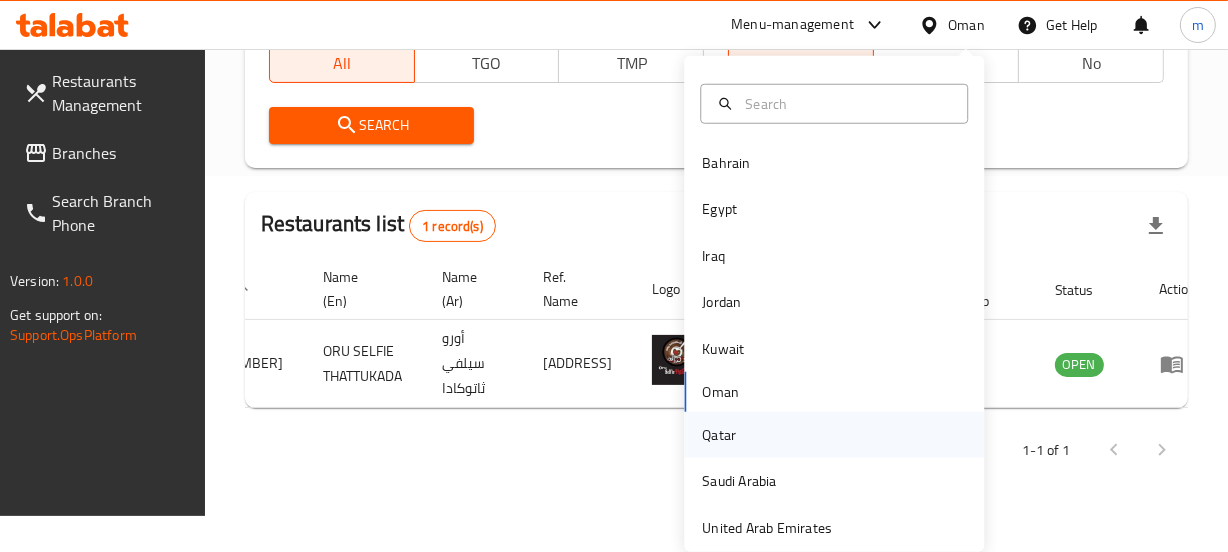 click on "Qatar" at bounding box center (719, 435) 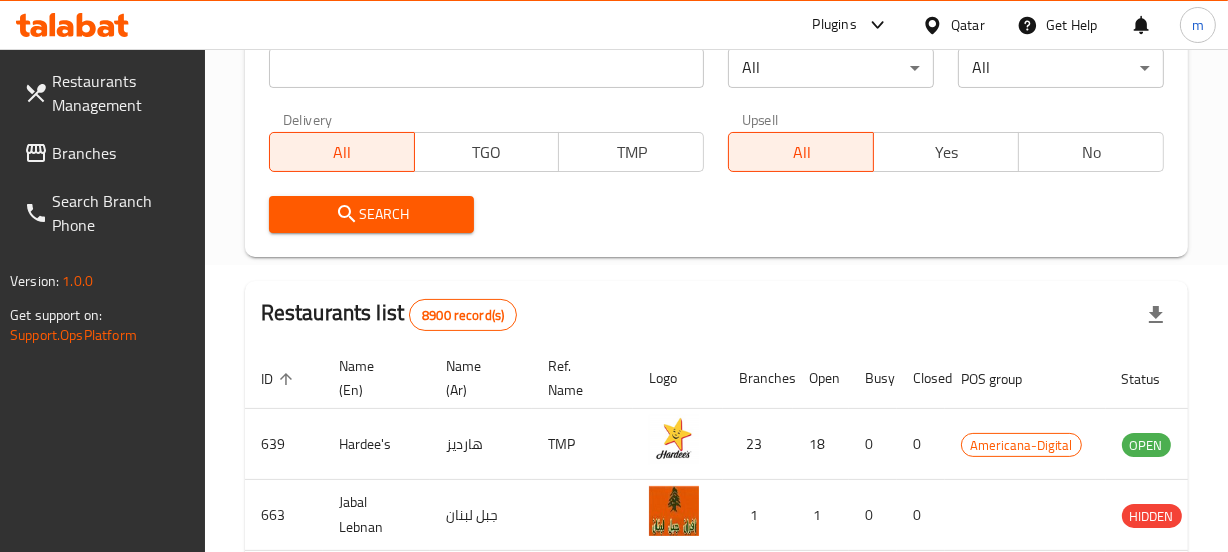 scroll, scrollTop: 380, scrollLeft: 0, axis: vertical 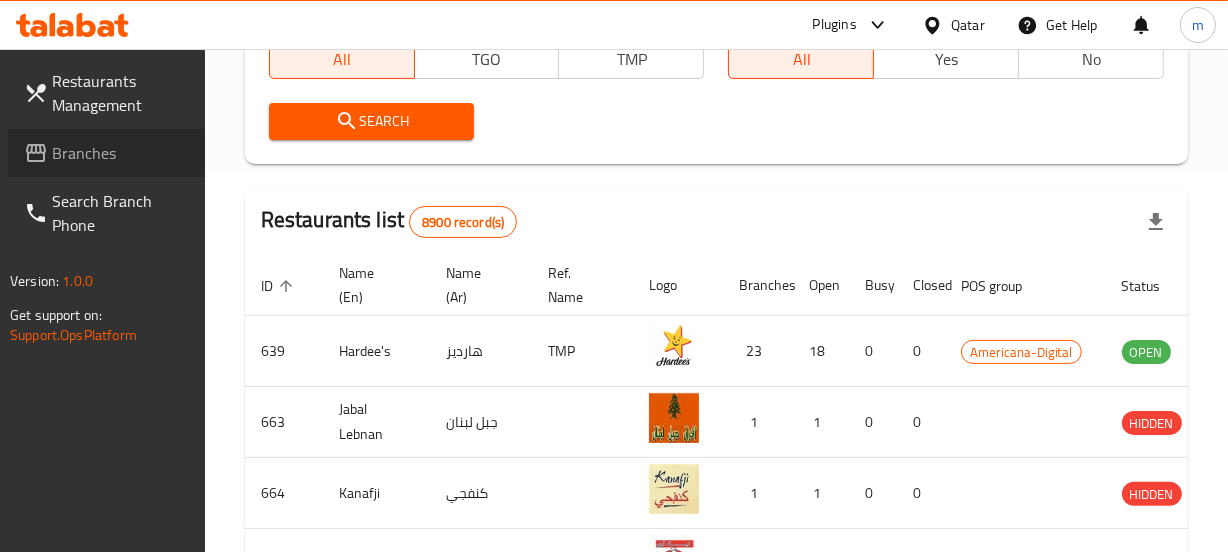 click on "Branches" at bounding box center (120, 153) 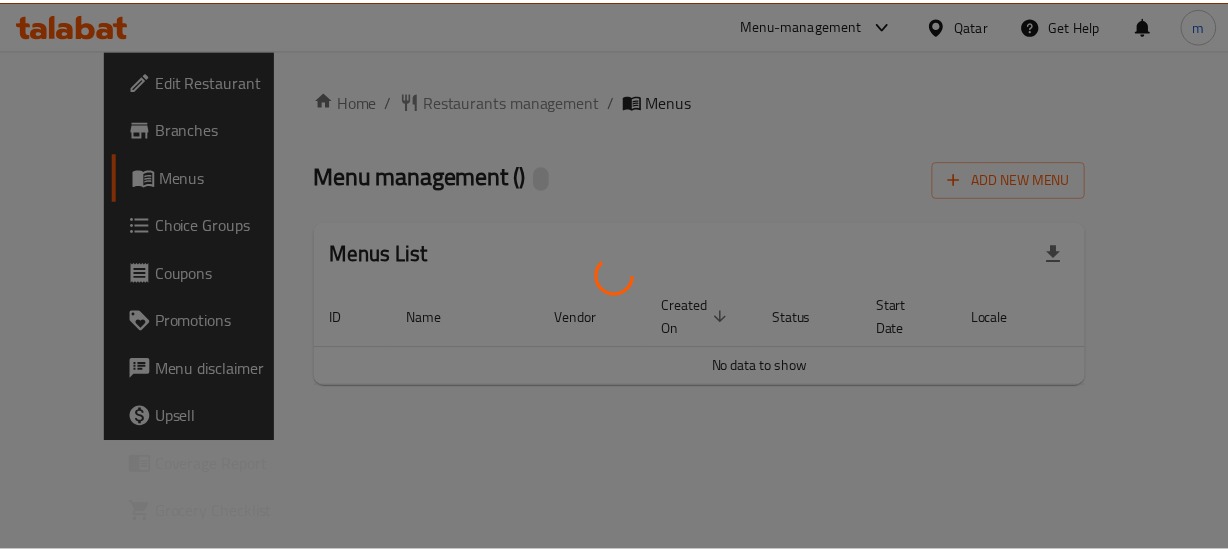 scroll, scrollTop: 0, scrollLeft: 0, axis: both 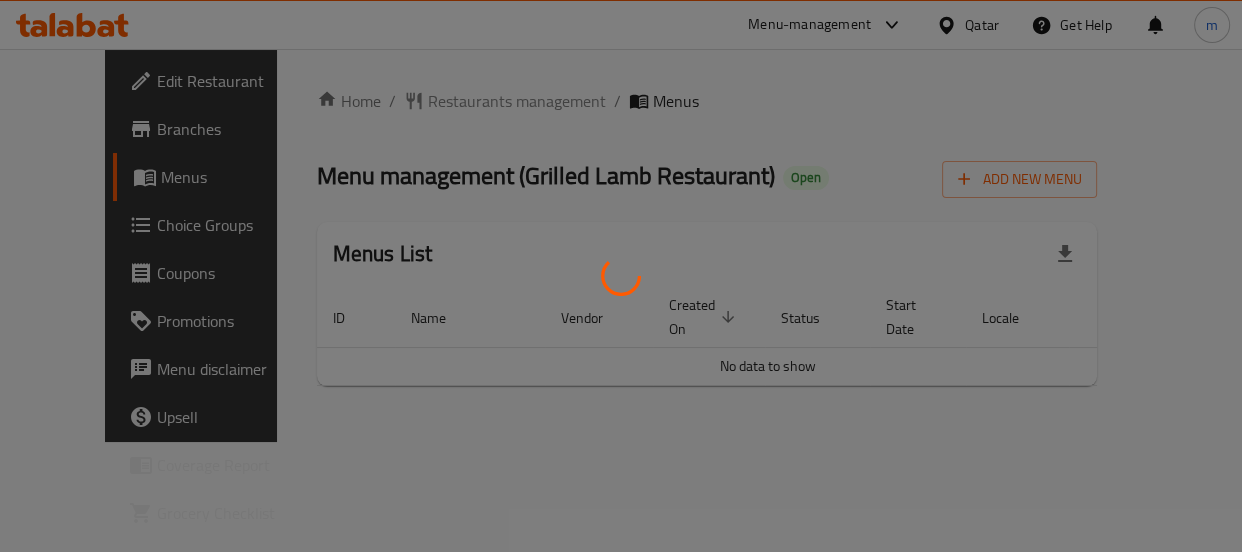 click at bounding box center [621, 276] 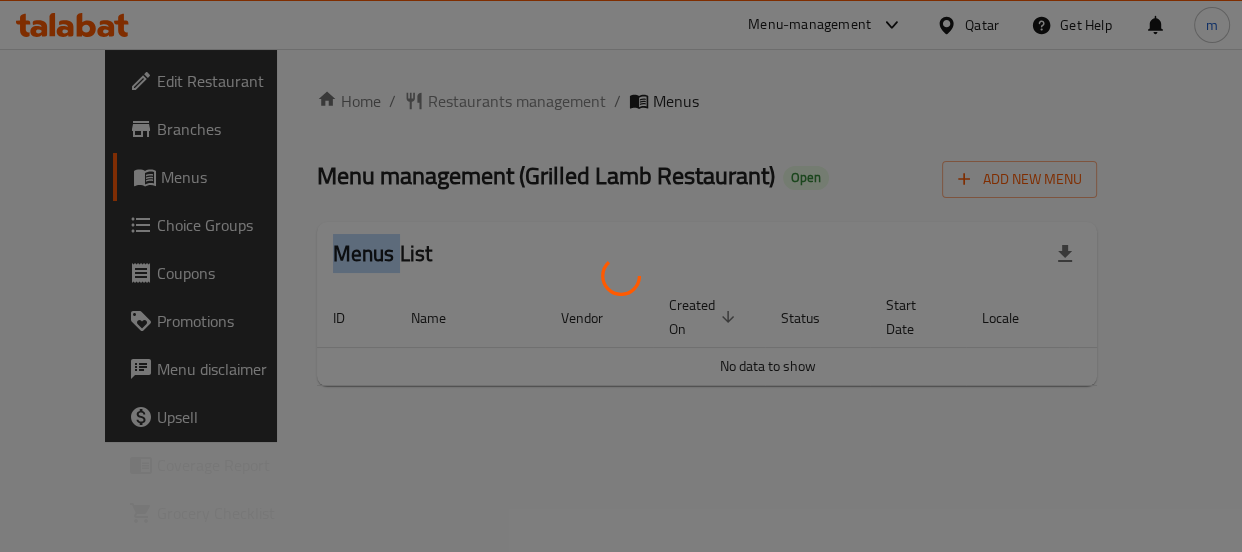 click at bounding box center (621, 276) 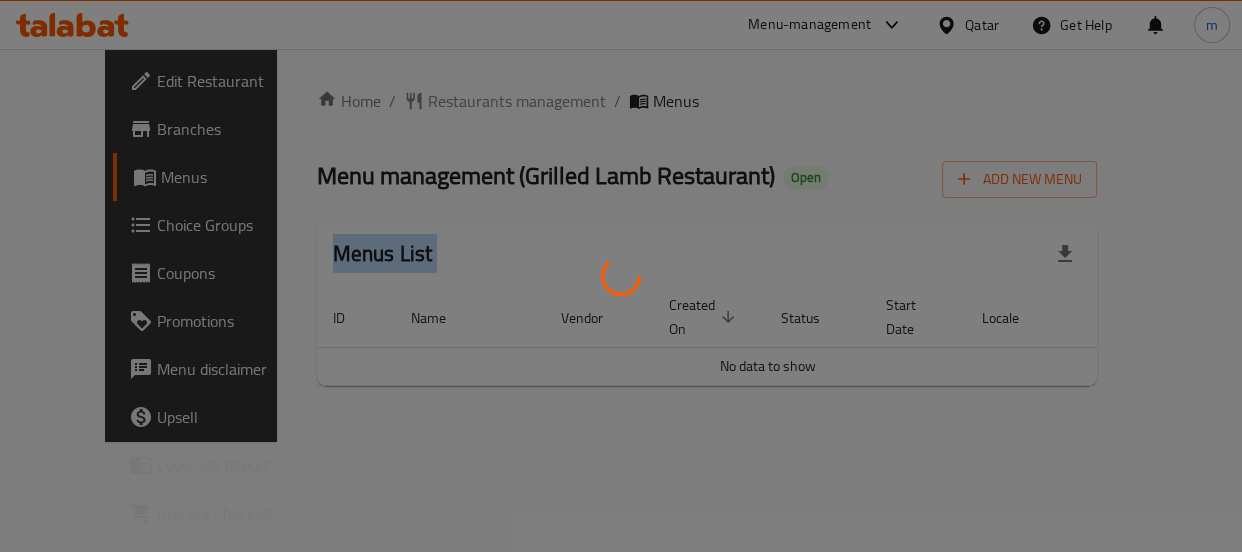click at bounding box center [621, 276] 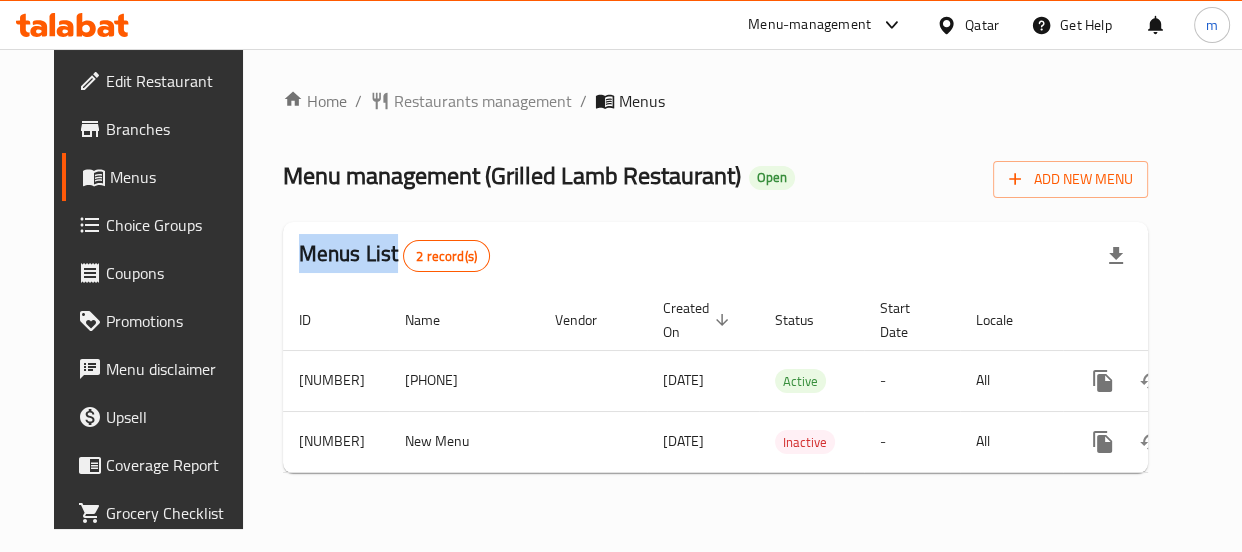 click on "Restaurants management" at bounding box center [483, 101] 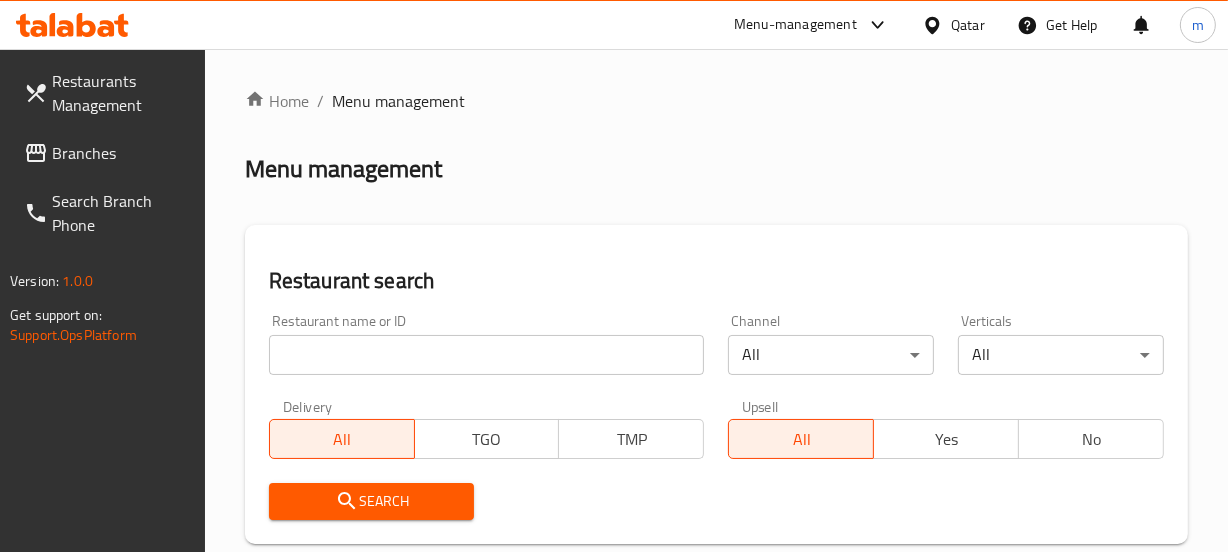 drag, startPoint x: 448, startPoint y: 317, endPoint x: 461, endPoint y: 353, distance: 38.27532 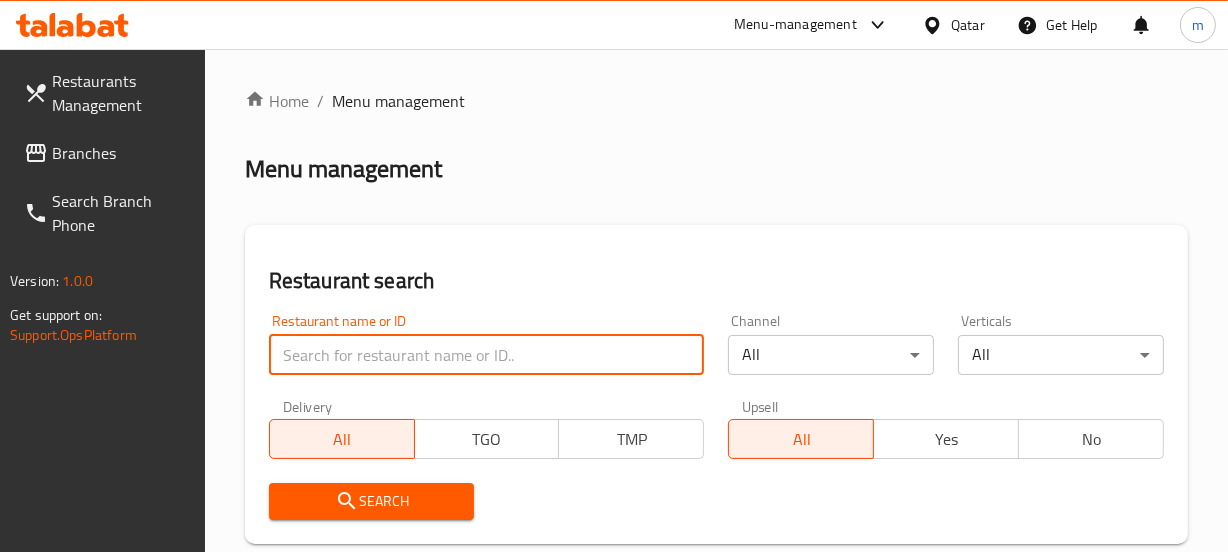 paste on "701457" 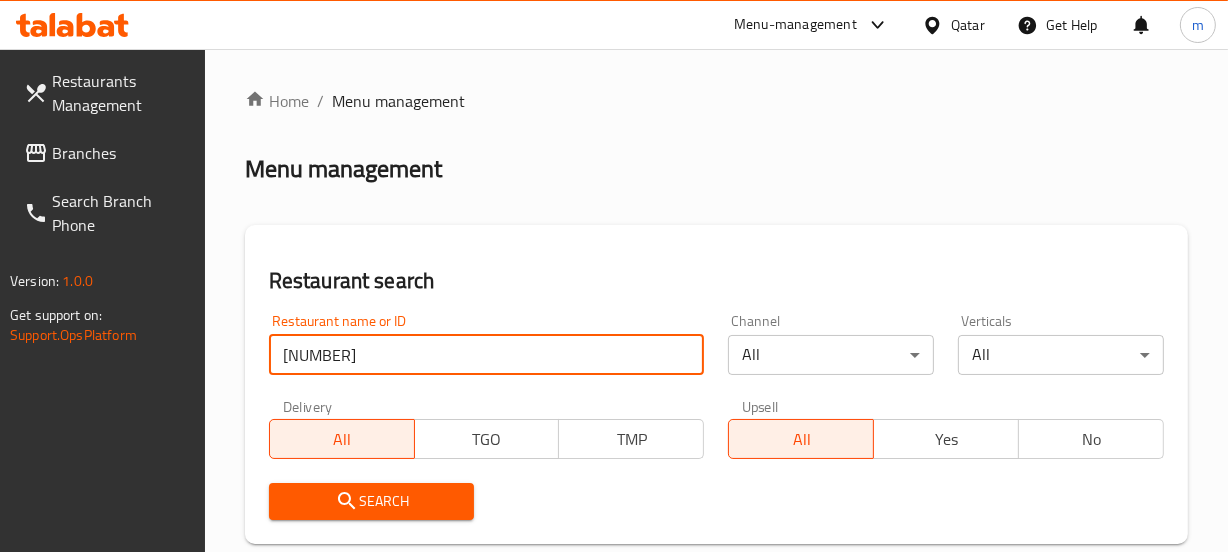 type on "701457" 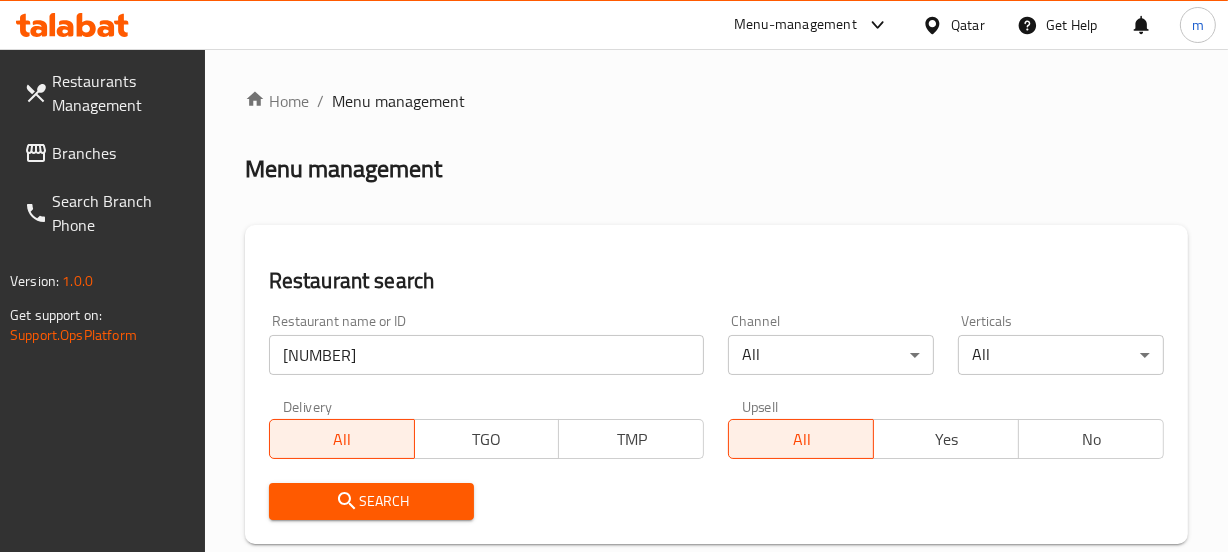 scroll, scrollTop: 363, scrollLeft: 0, axis: vertical 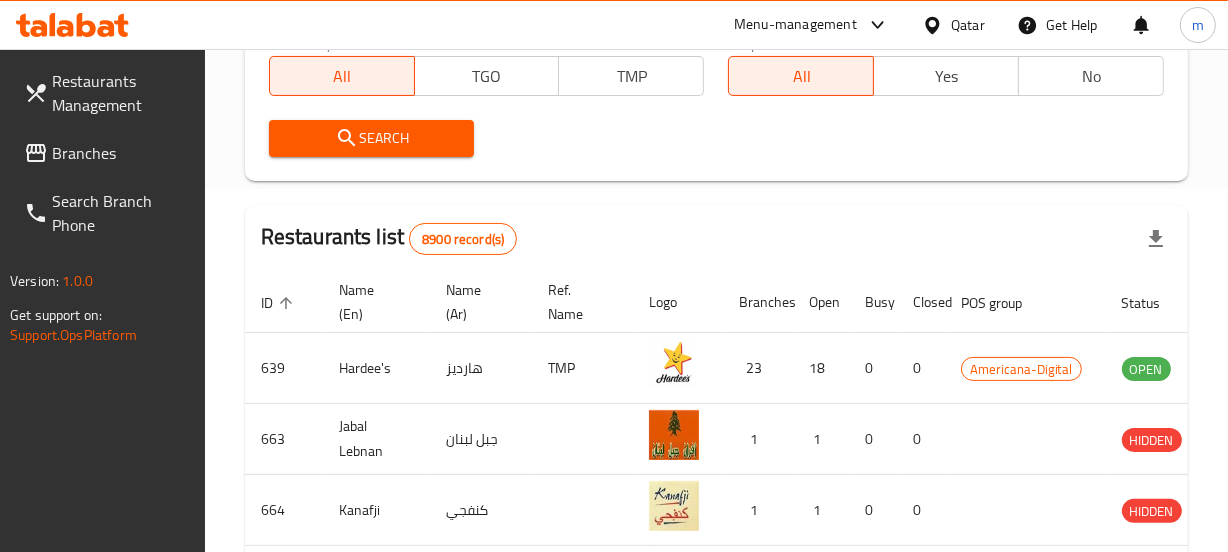 click on "Search" at bounding box center (372, 138) 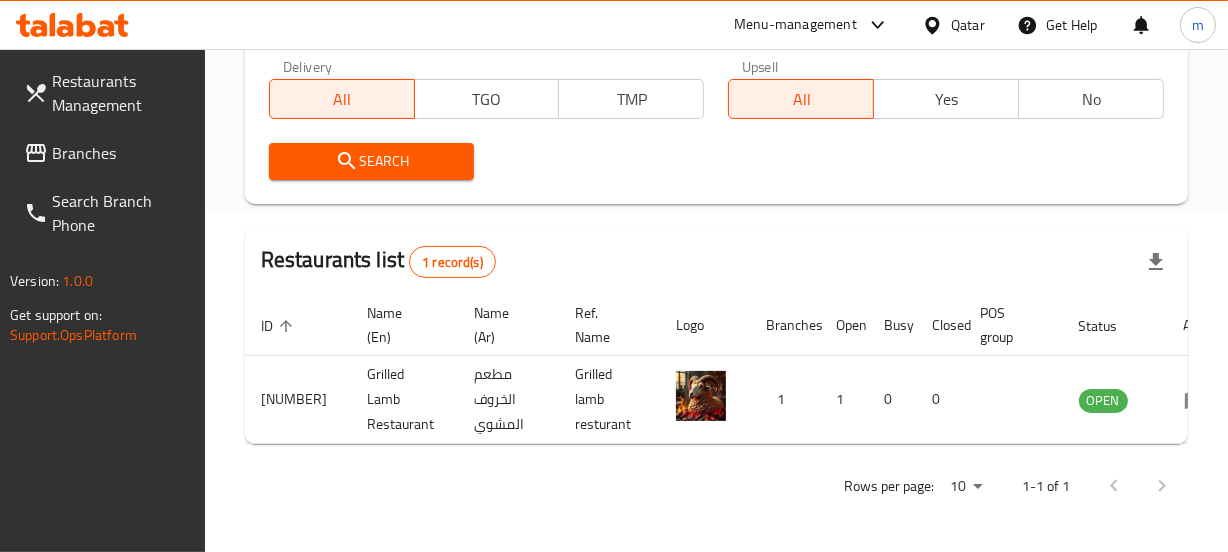 scroll, scrollTop: 354, scrollLeft: 0, axis: vertical 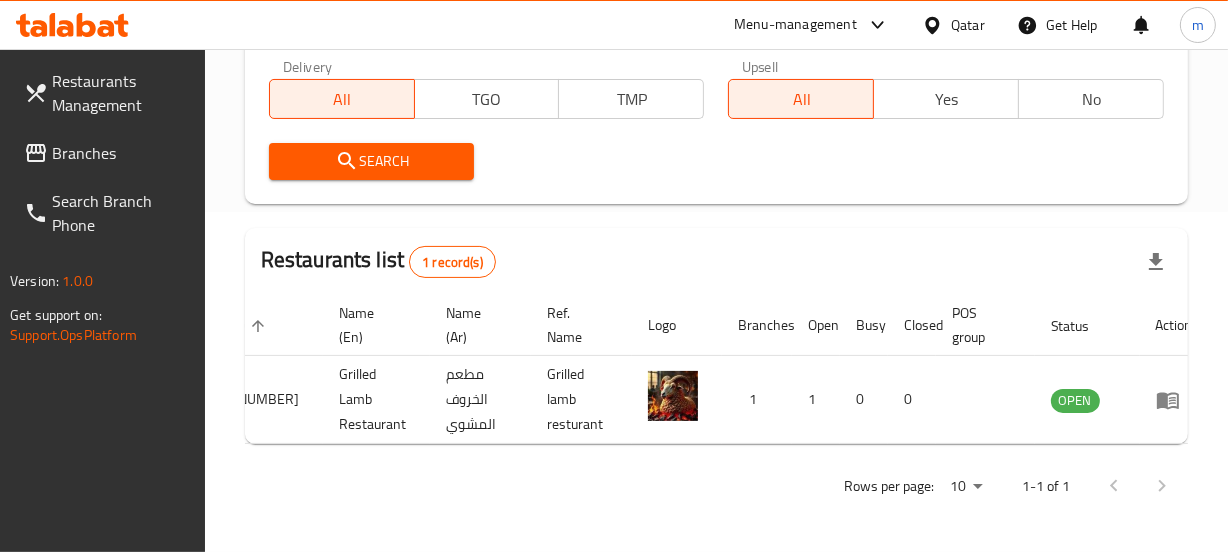 click on "Qatar" at bounding box center [968, 25] 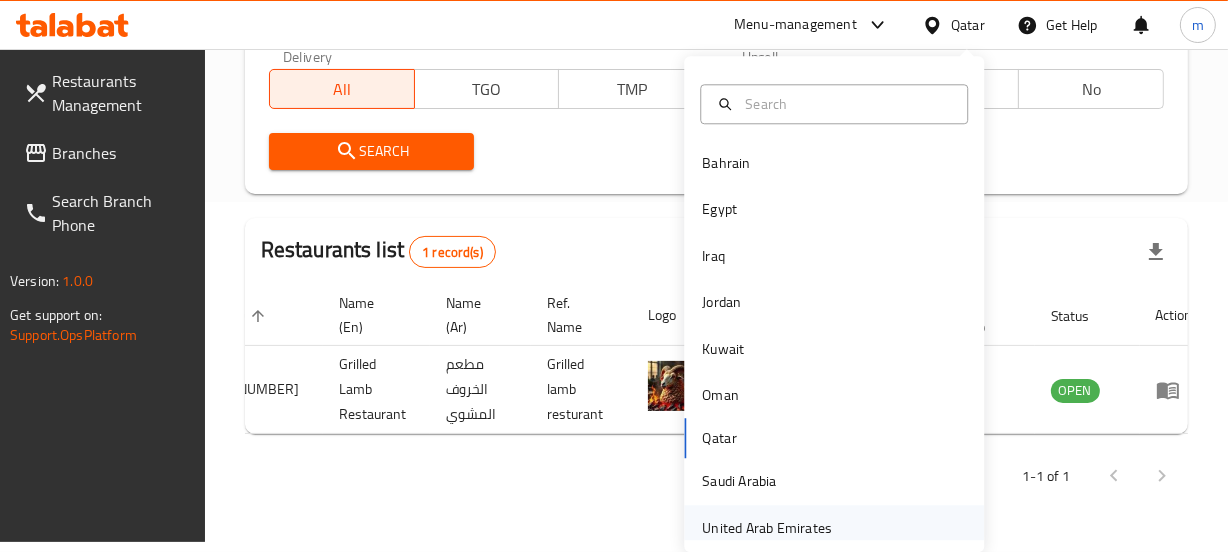 click on "United Arab Emirates" at bounding box center [767, 528] 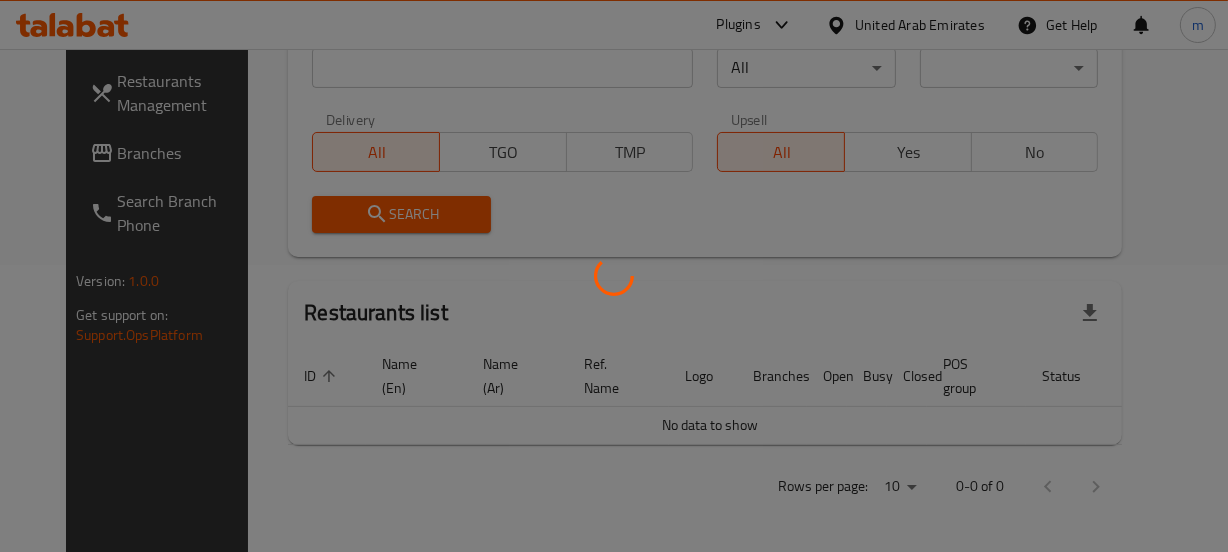 scroll, scrollTop: 0, scrollLeft: 0, axis: both 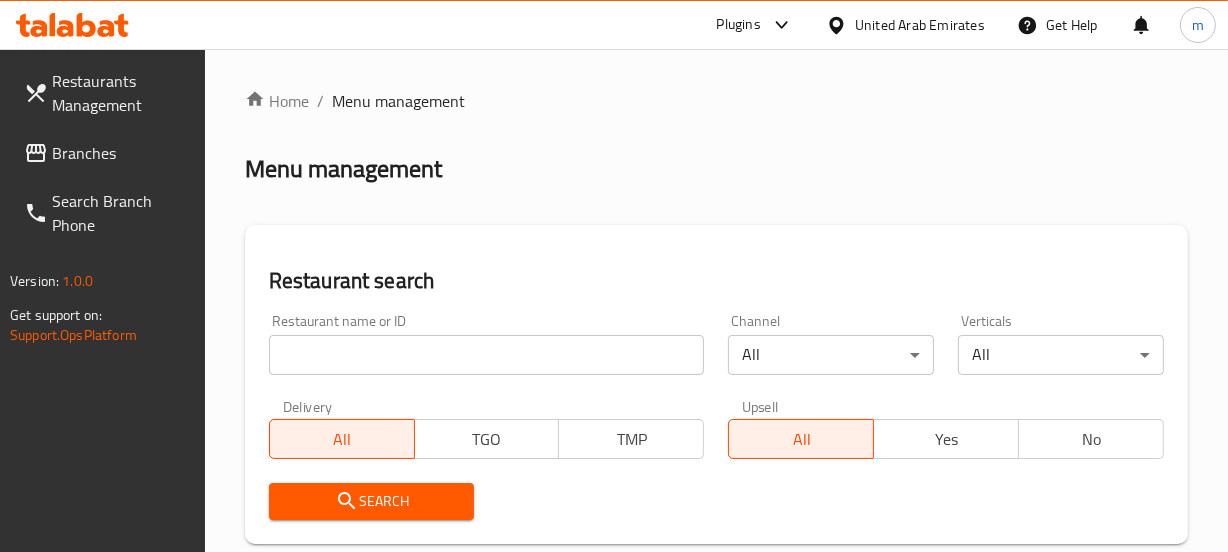 click at bounding box center [487, 355] 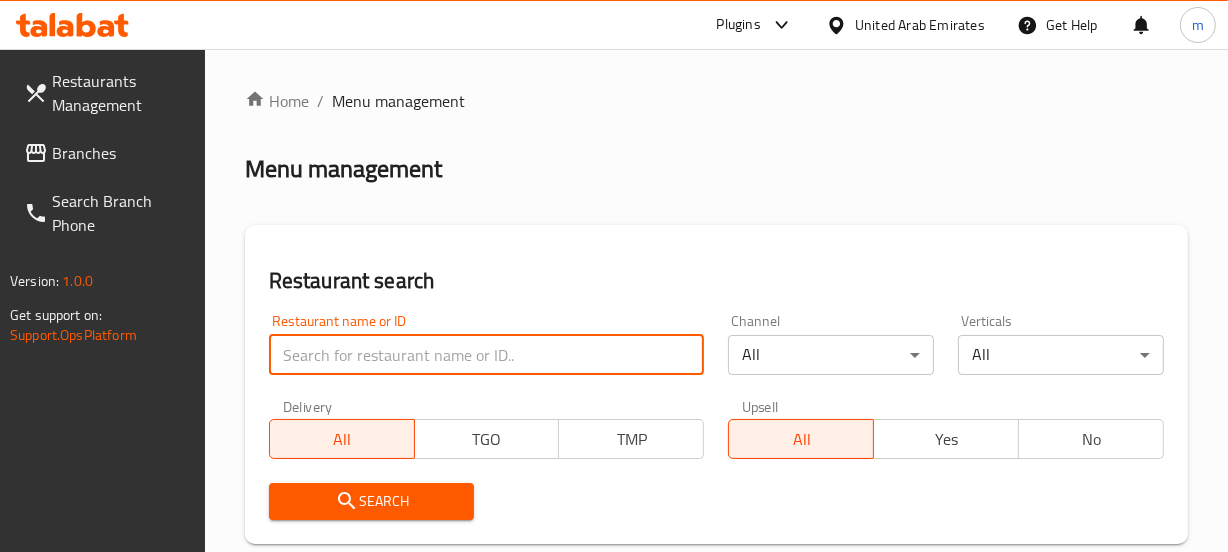 paste on "771459" 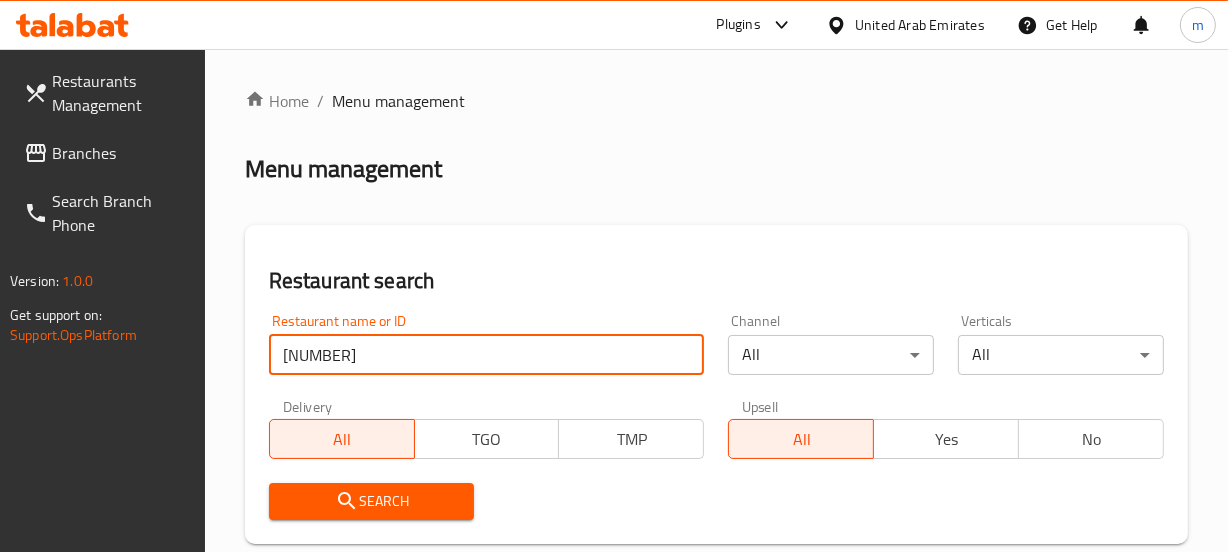 scroll, scrollTop: 363, scrollLeft: 0, axis: vertical 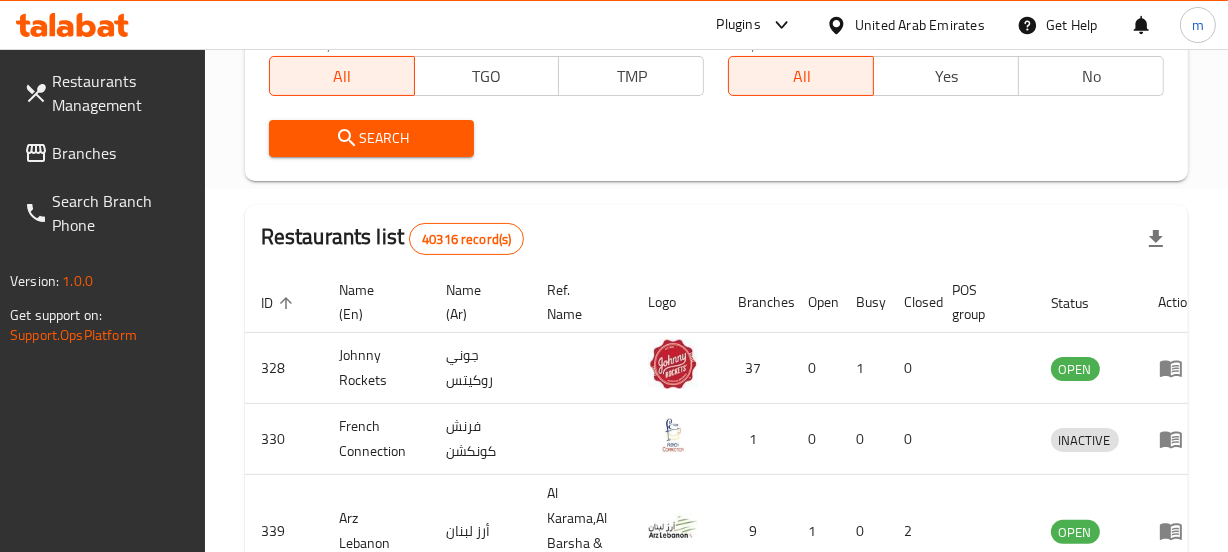type on "771459" 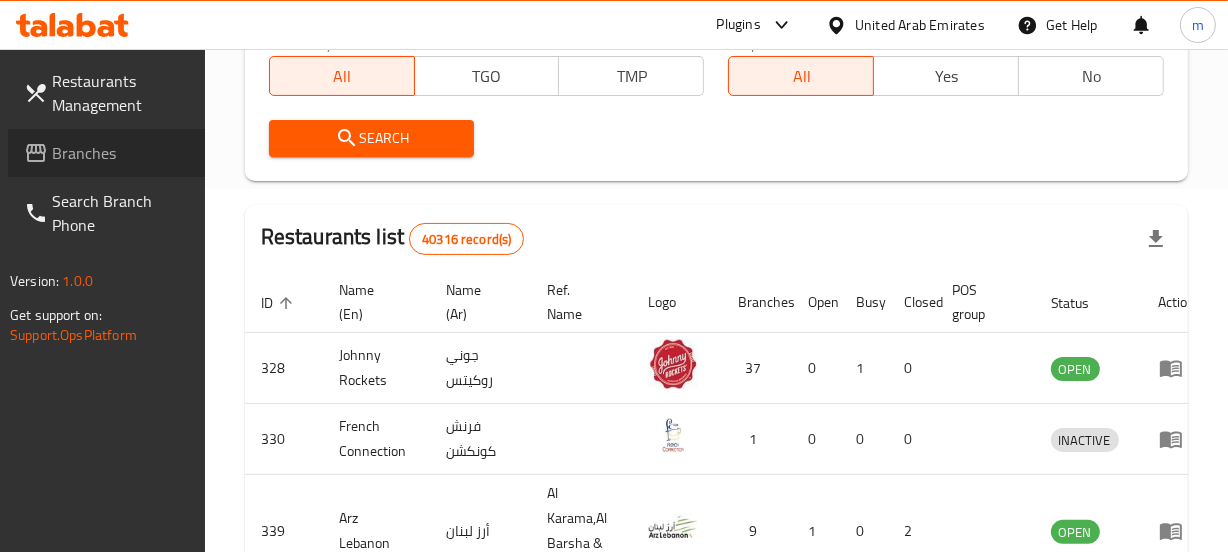 click on "Branches" at bounding box center [120, 153] 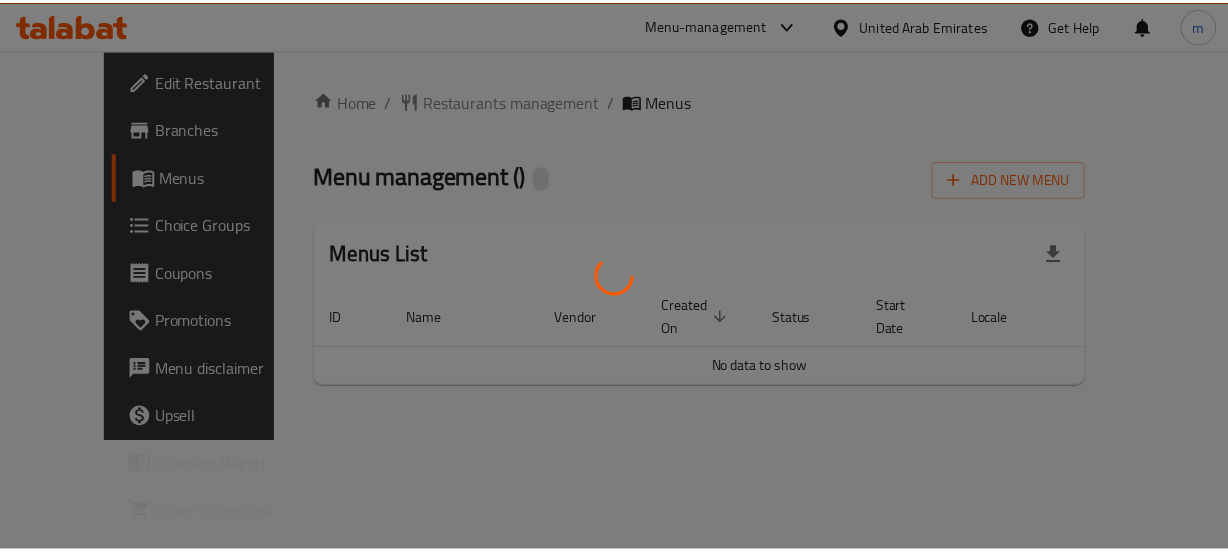 scroll, scrollTop: 0, scrollLeft: 0, axis: both 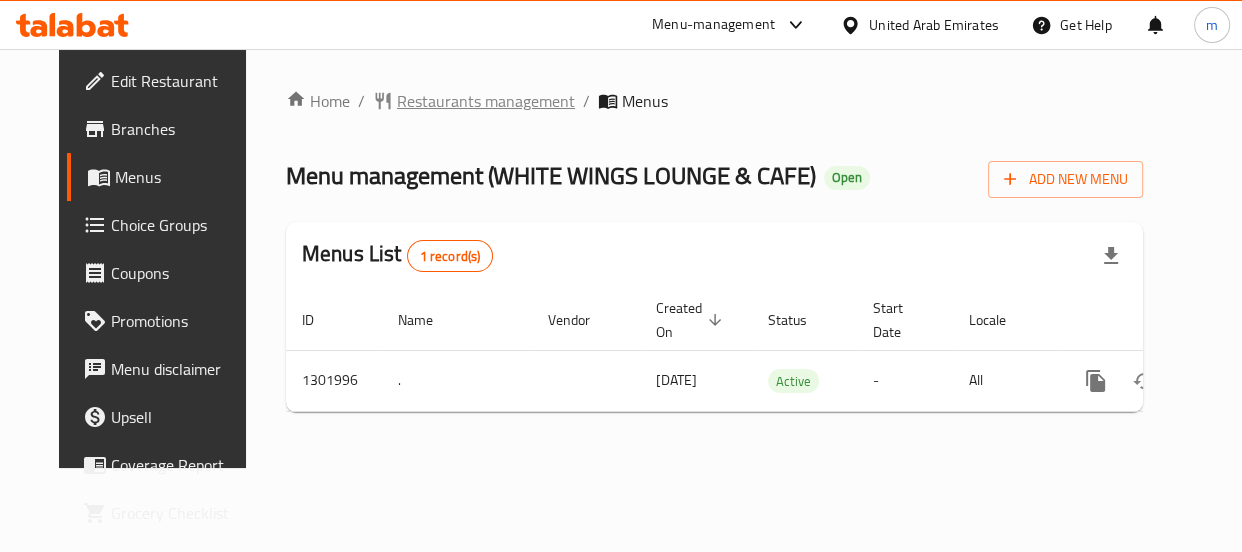 click on "Restaurants management" at bounding box center (486, 101) 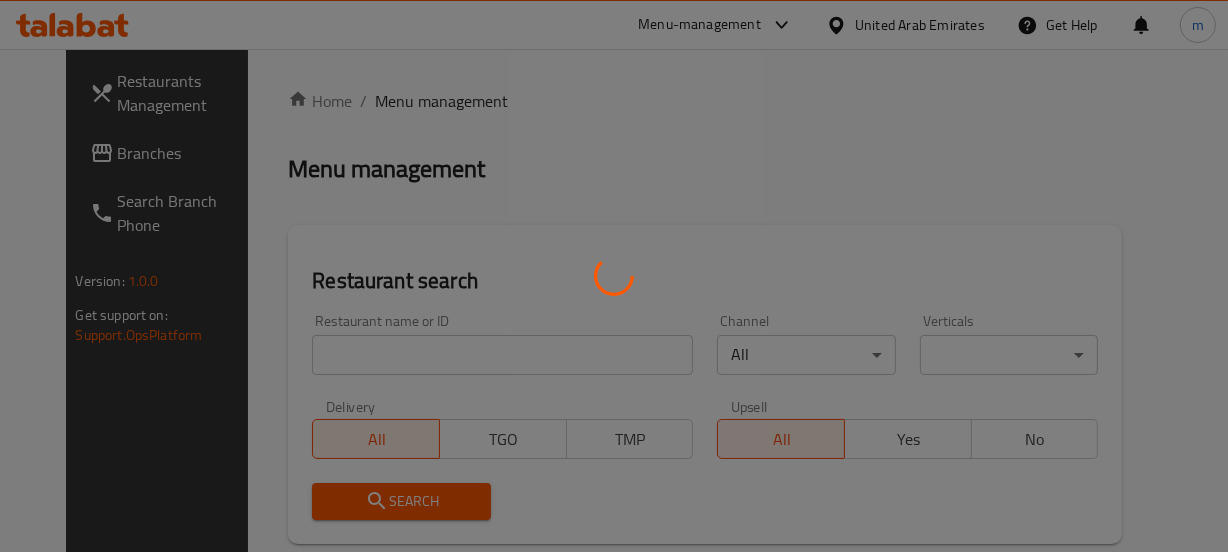 click at bounding box center (614, 276) 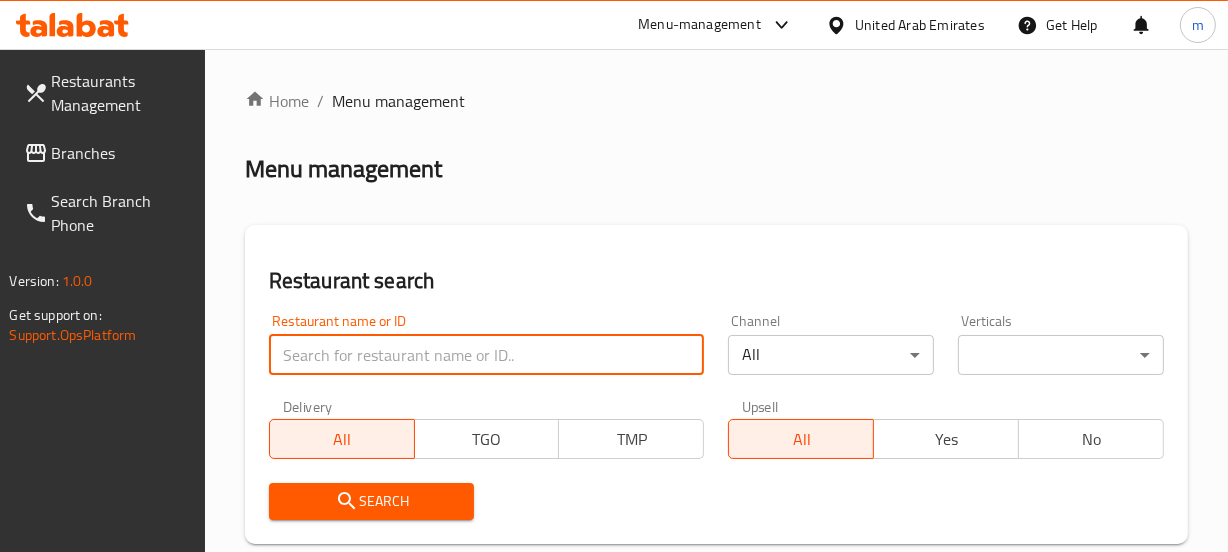 click at bounding box center [487, 355] 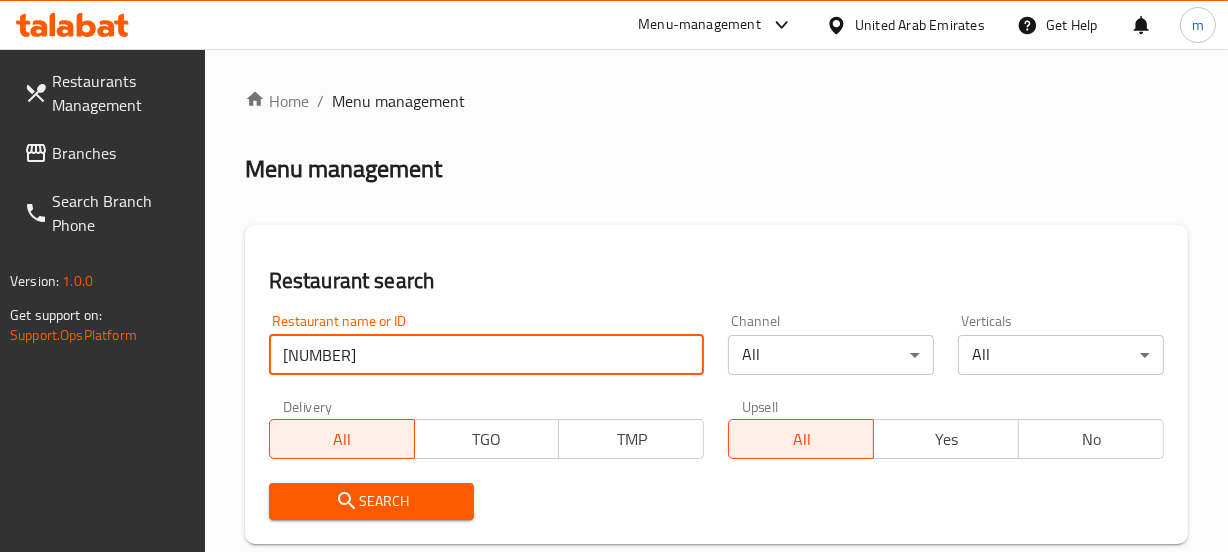 type on "[NUMBER]" 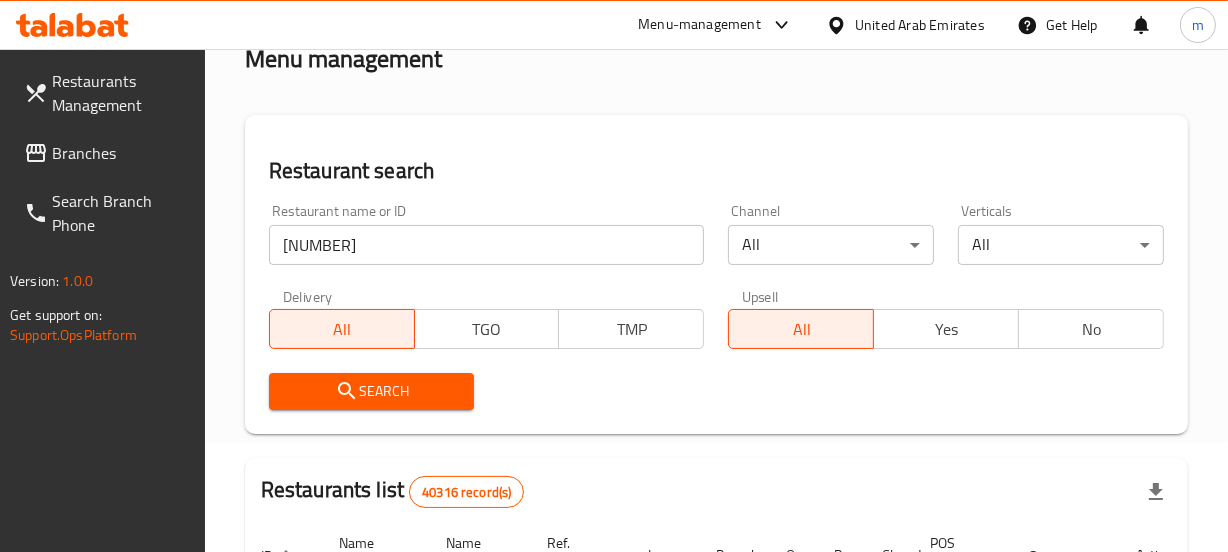 scroll, scrollTop: 272, scrollLeft: 0, axis: vertical 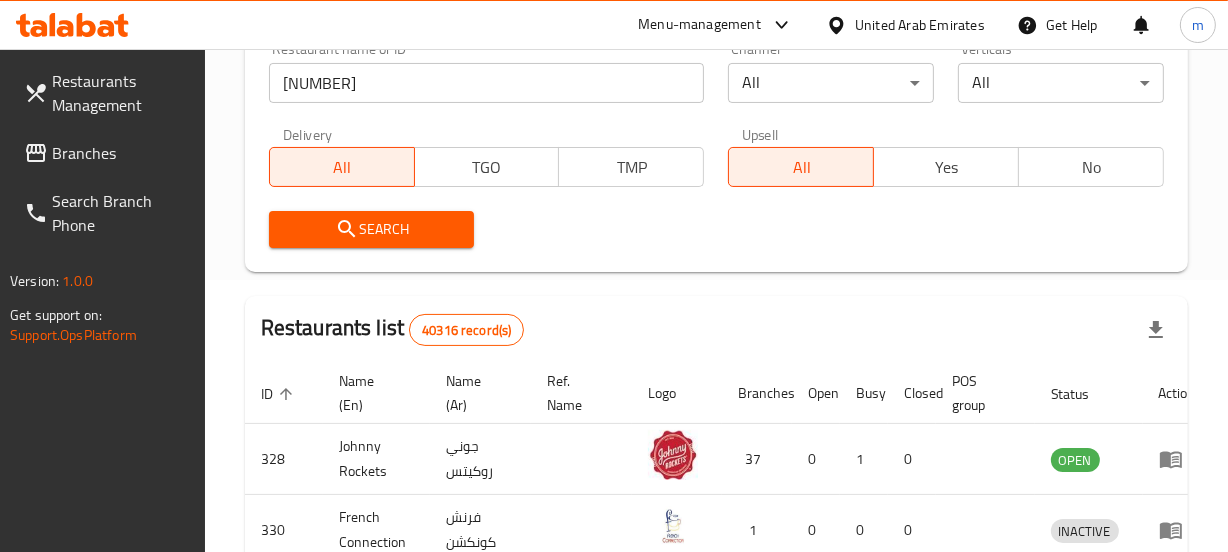 click on "Search" at bounding box center (372, 229) 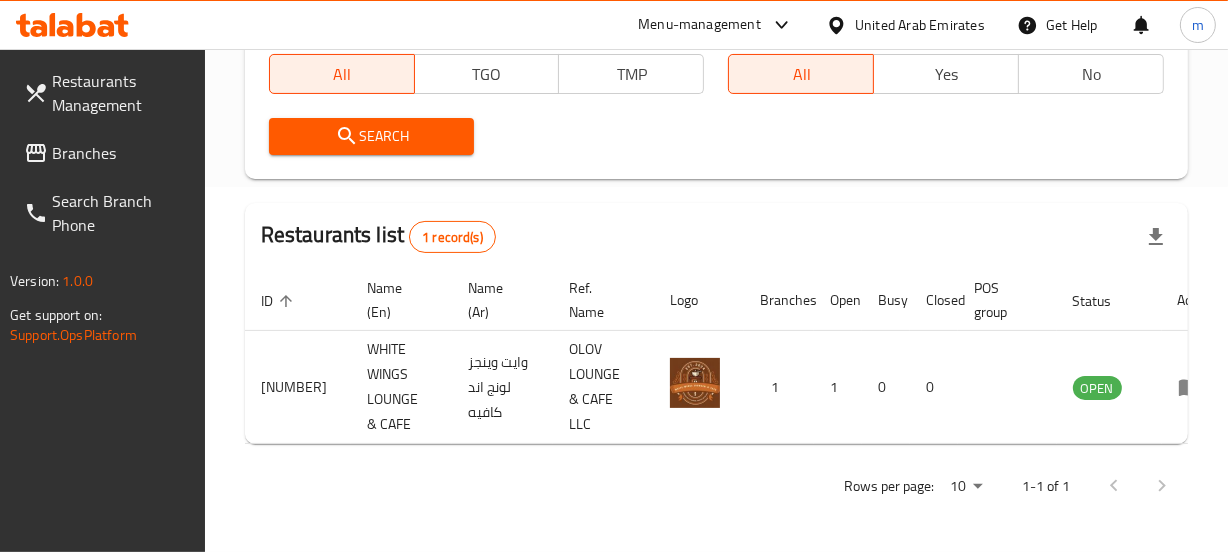 scroll, scrollTop: 380, scrollLeft: 0, axis: vertical 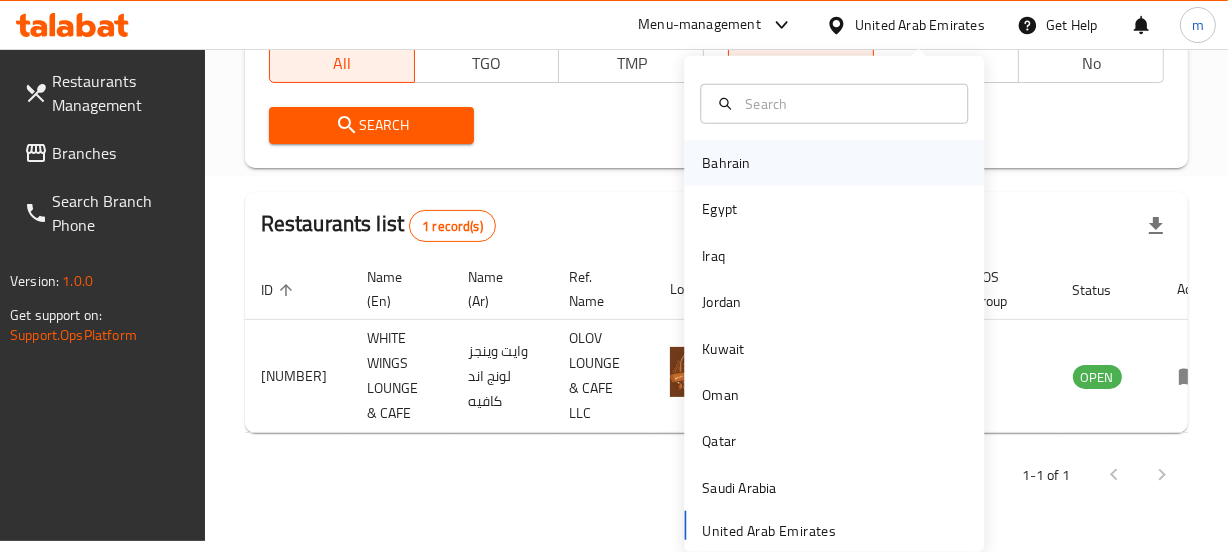 click on "Bahrain" at bounding box center (726, 163) 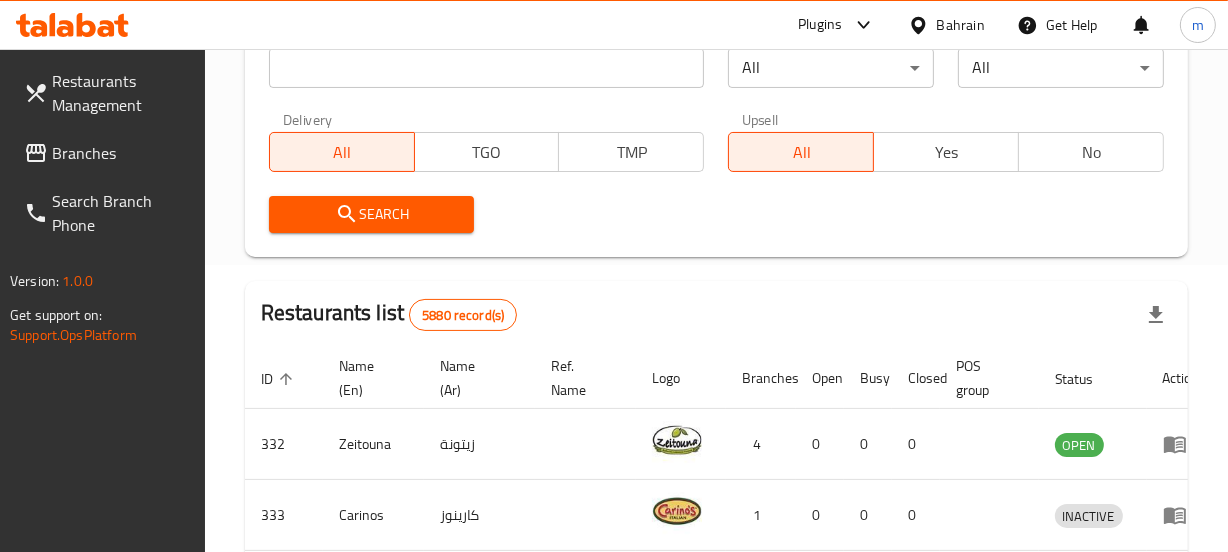 scroll, scrollTop: 380, scrollLeft: 0, axis: vertical 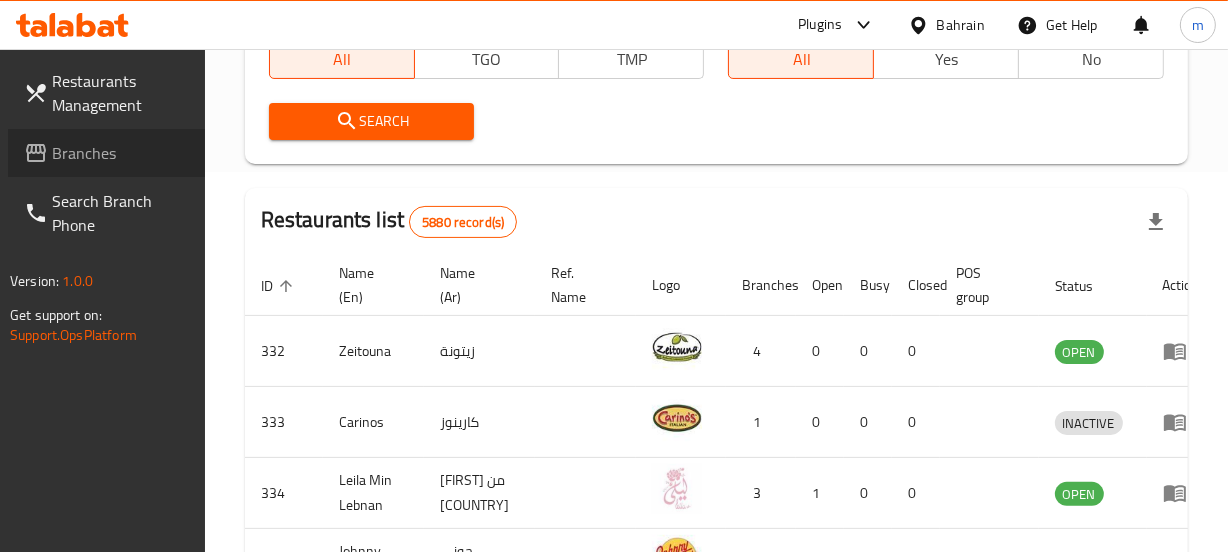 click on "Branches" at bounding box center [120, 153] 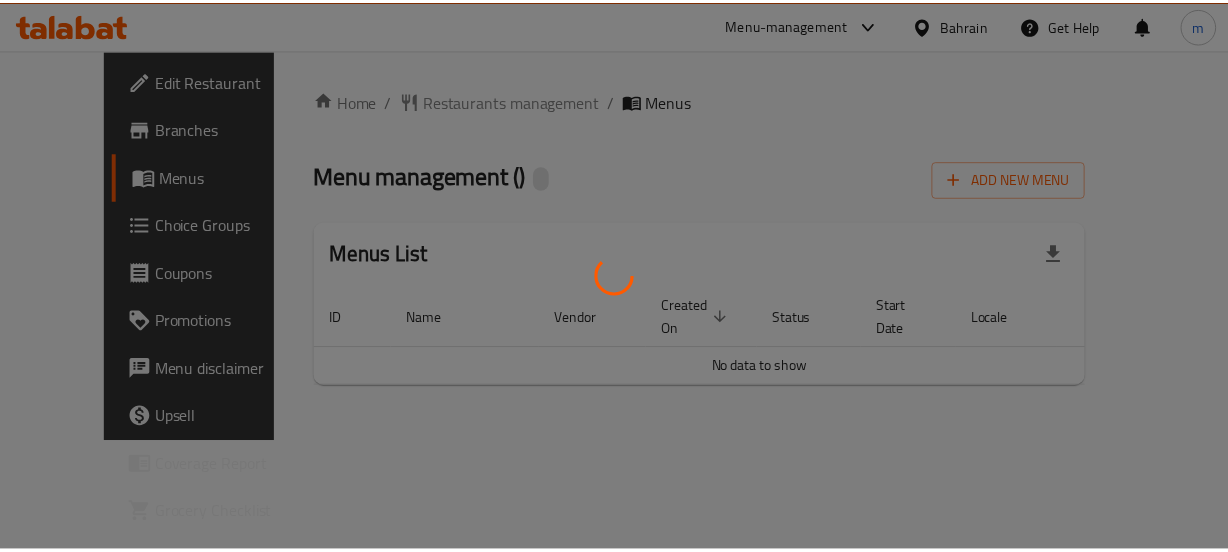 scroll, scrollTop: 0, scrollLeft: 0, axis: both 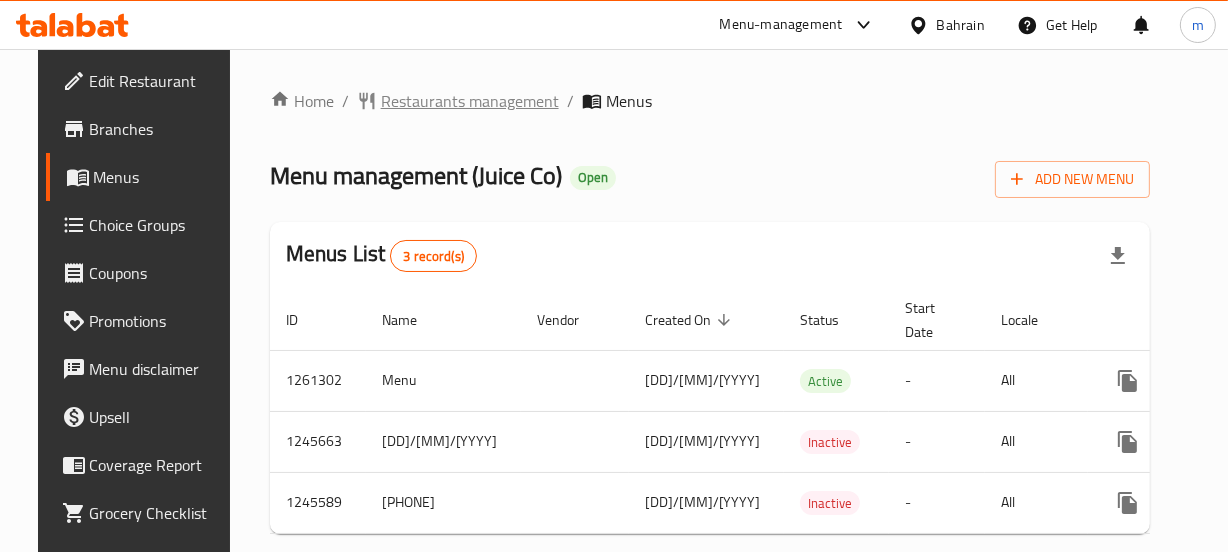 click on "Restaurants management" at bounding box center (470, 101) 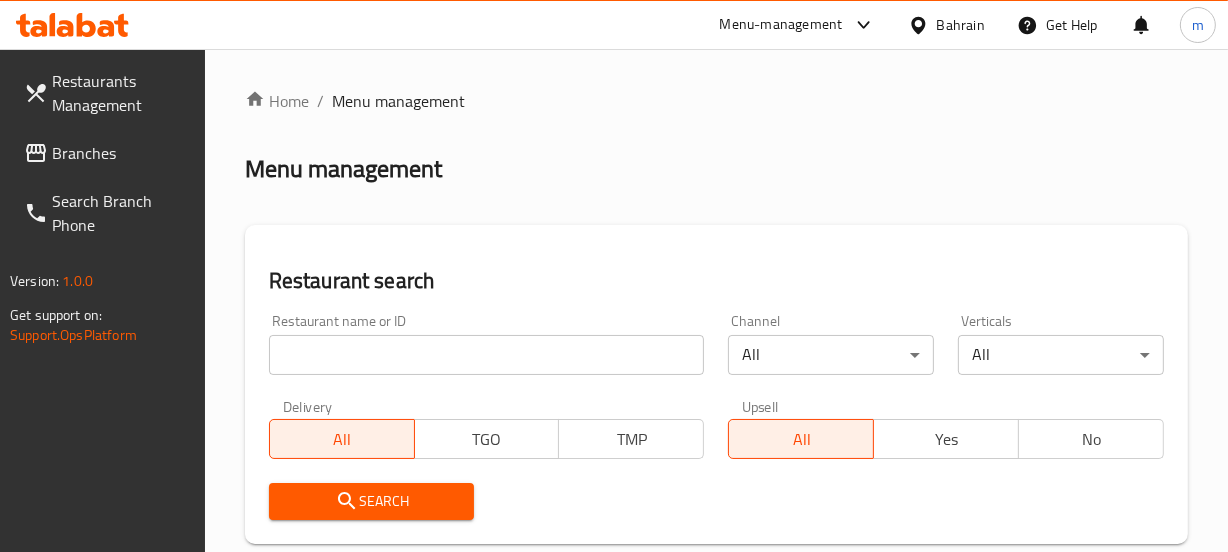 click at bounding box center (487, 355) 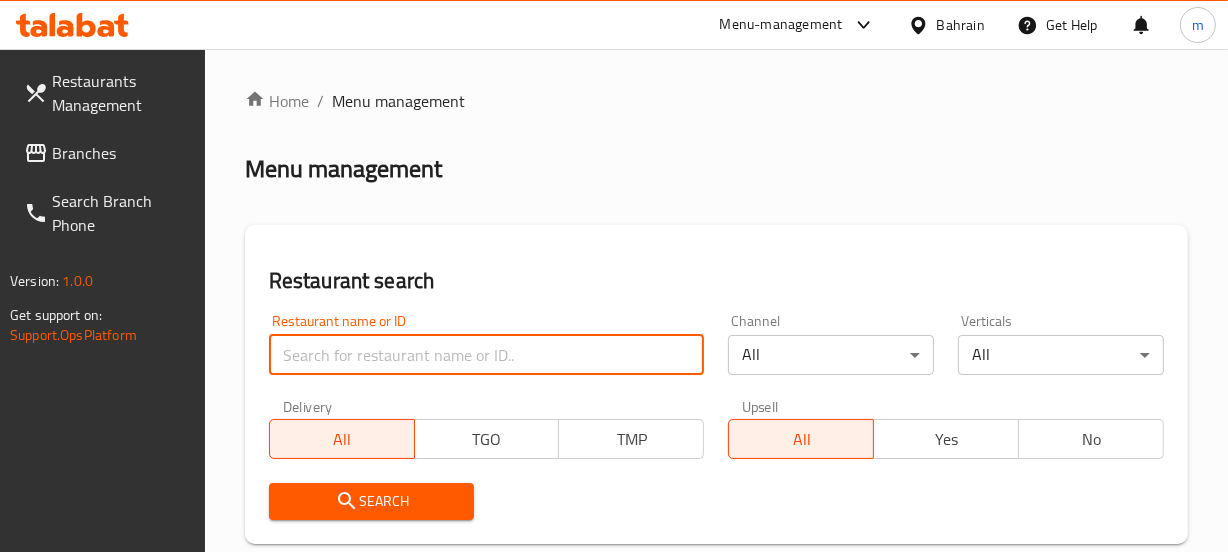 paste on "682659" 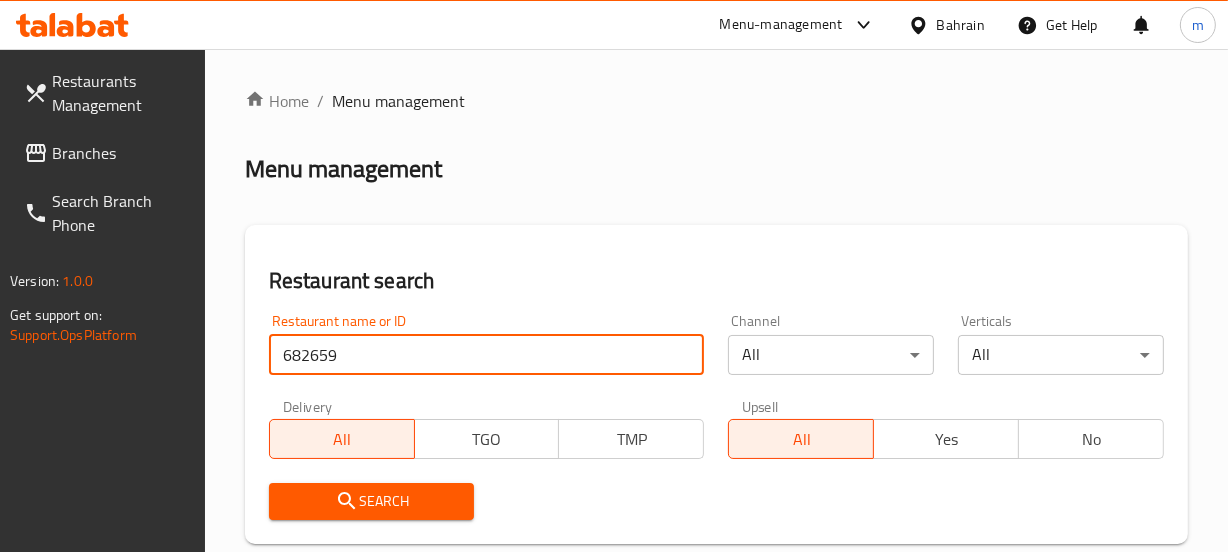 type on "682659" 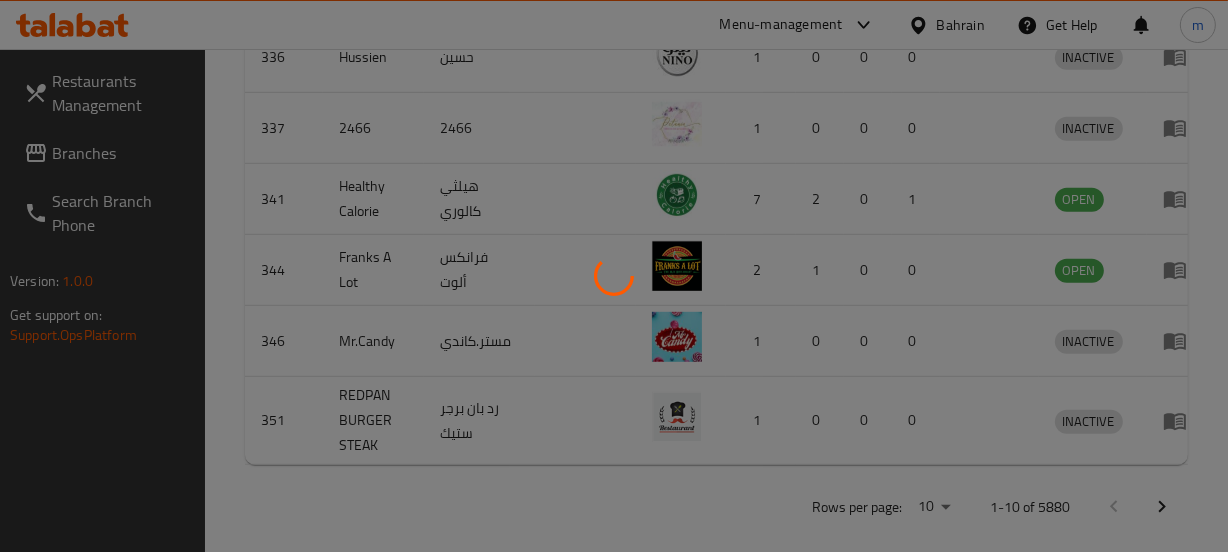 scroll, scrollTop: 990, scrollLeft: 0, axis: vertical 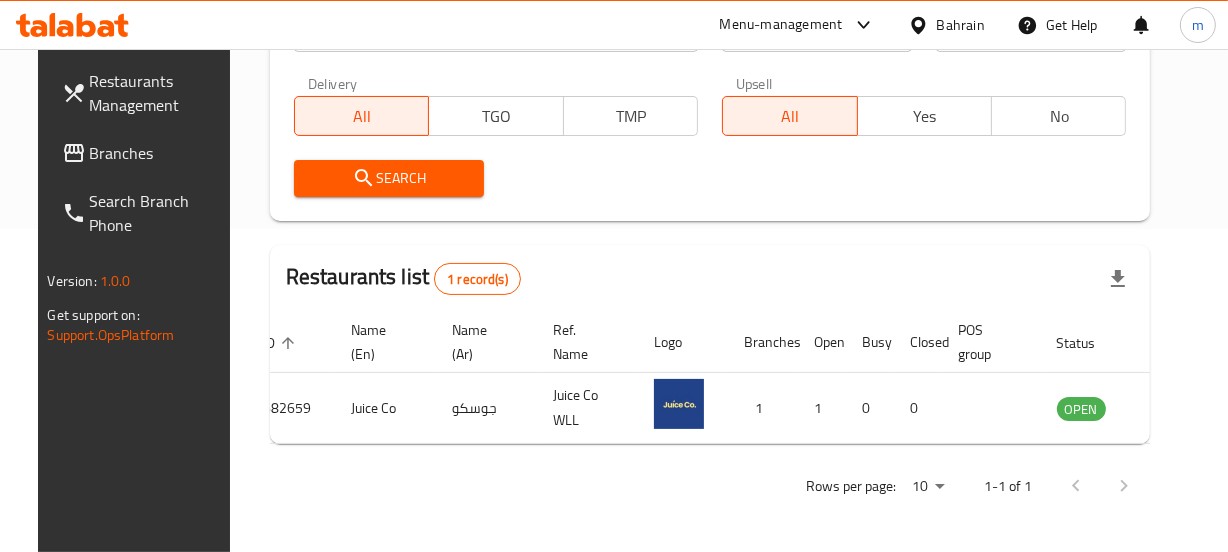 click at bounding box center (922, 25) 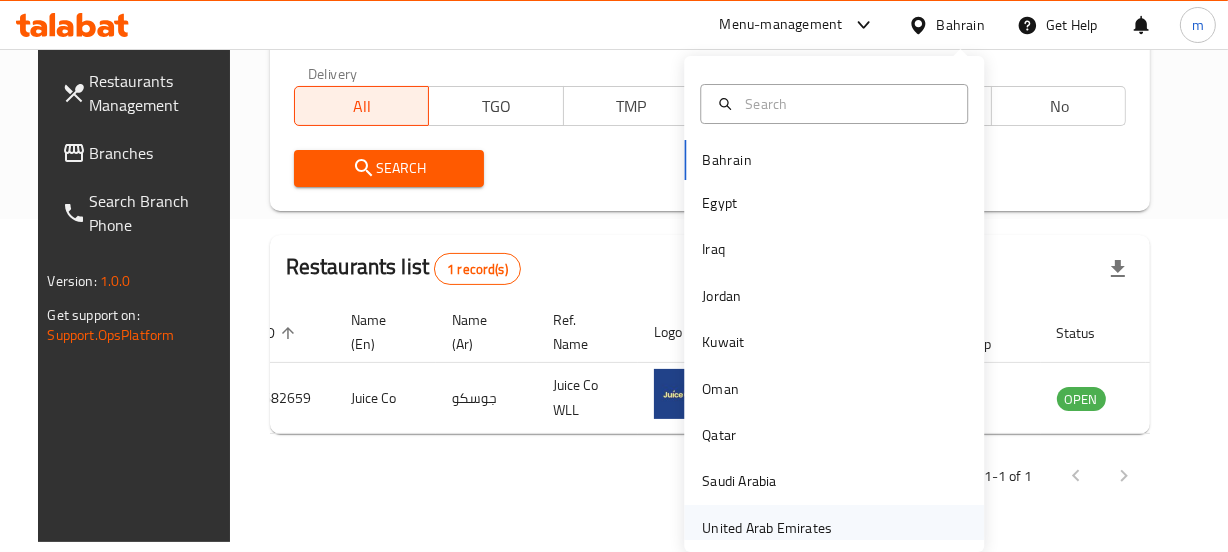 click on "United Arab Emirates" at bounding box center [767, 528] 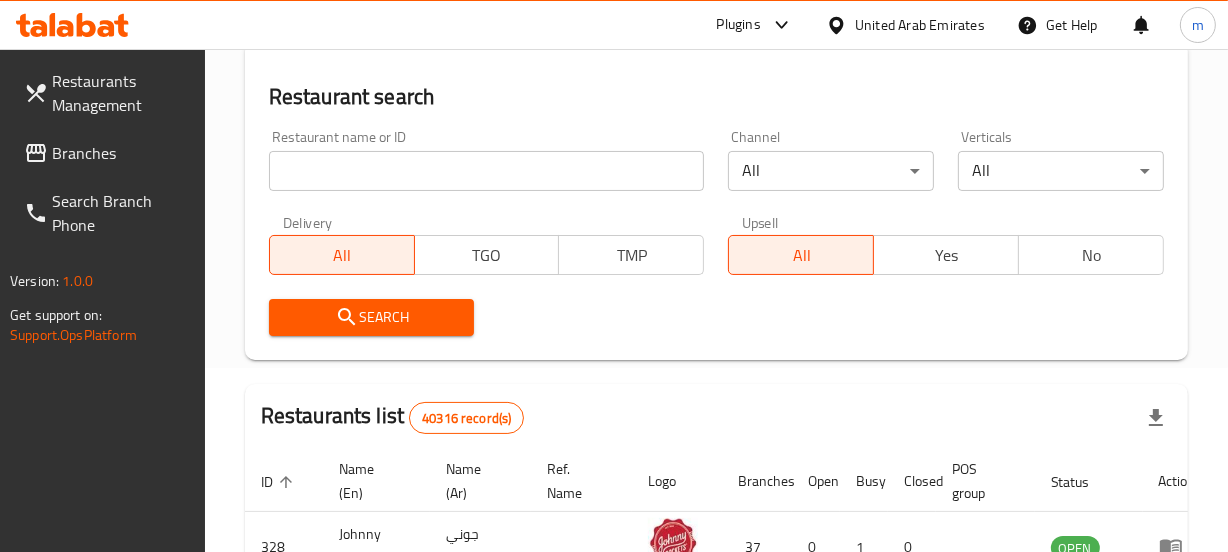 scroll, scrollTop: 0, scrollLeft: 0, axis: both 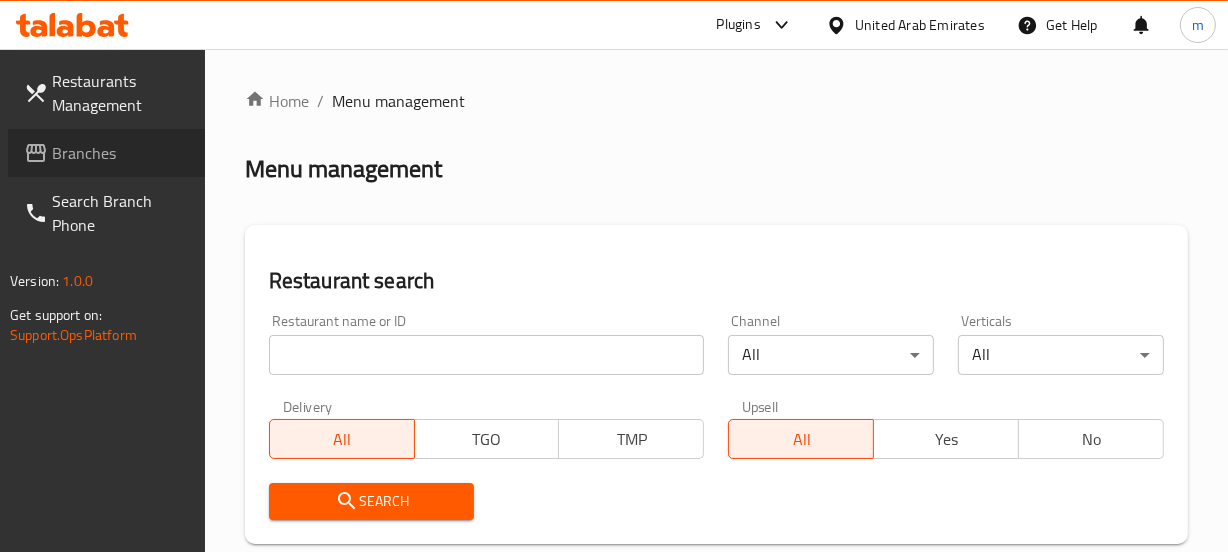 click on "Branches" at bounding box center (120, 153) 